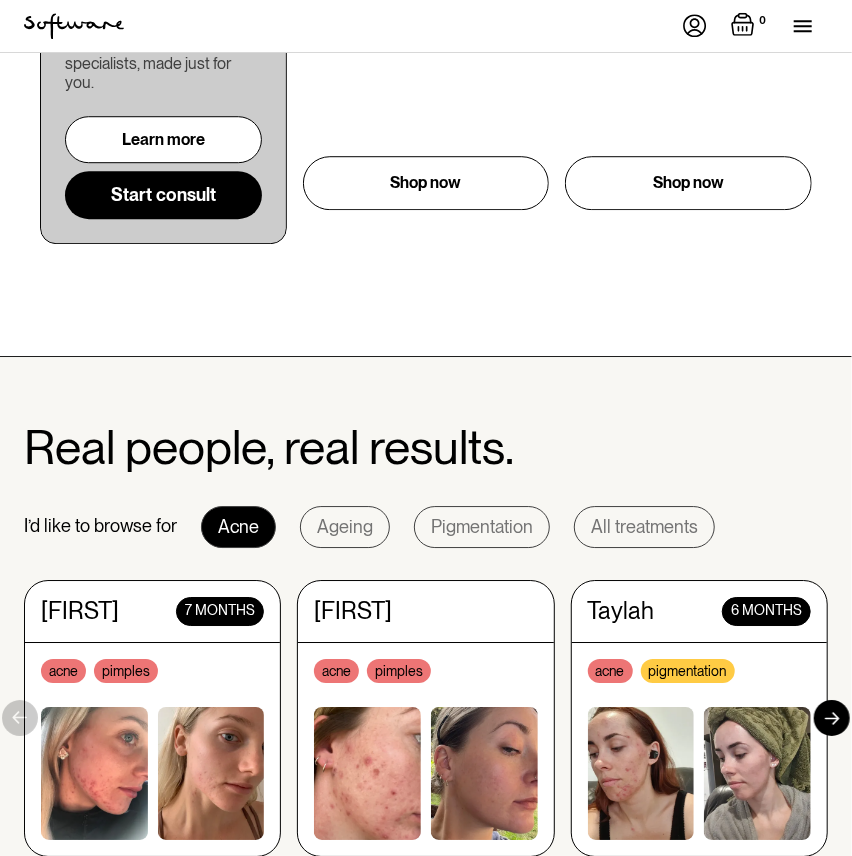 scroll, scrollTop: 1877, scrollLeft: 0, axis: vertical 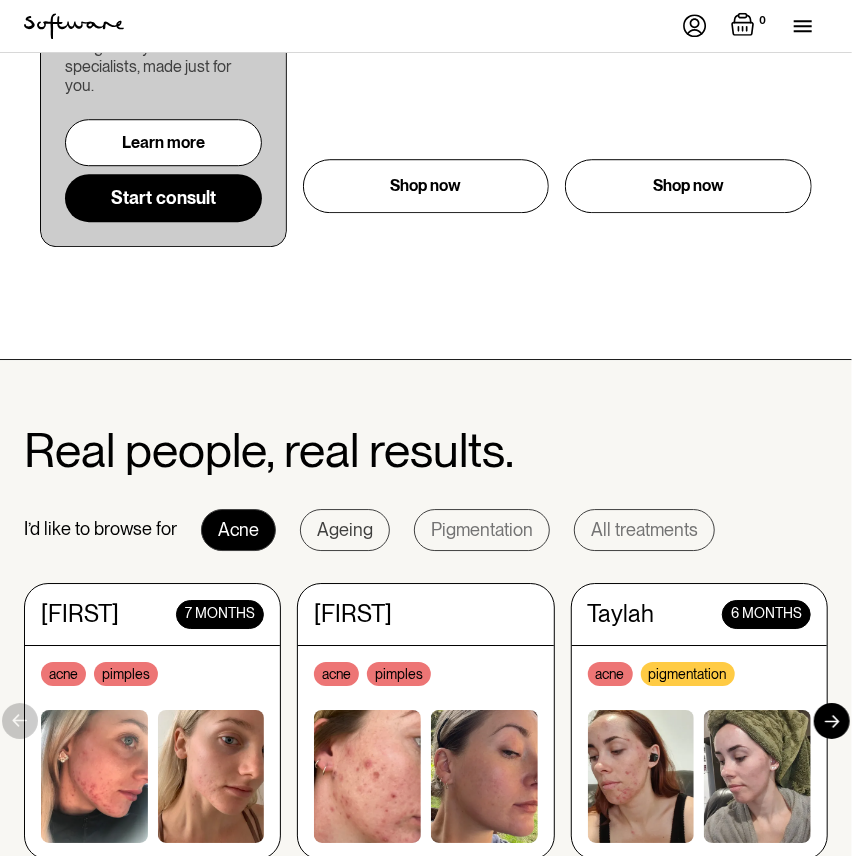 click on "Ageing" at bounding box center [345, 530] 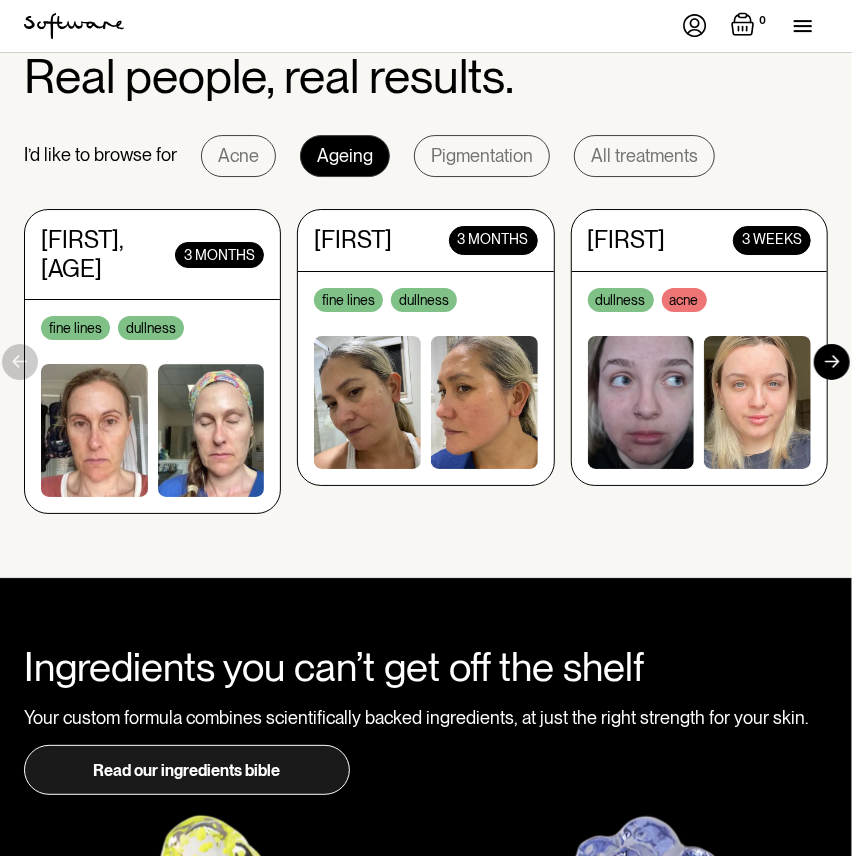 scroll, scrollTop: 2264, scrollLeft: 0, axis: vertical 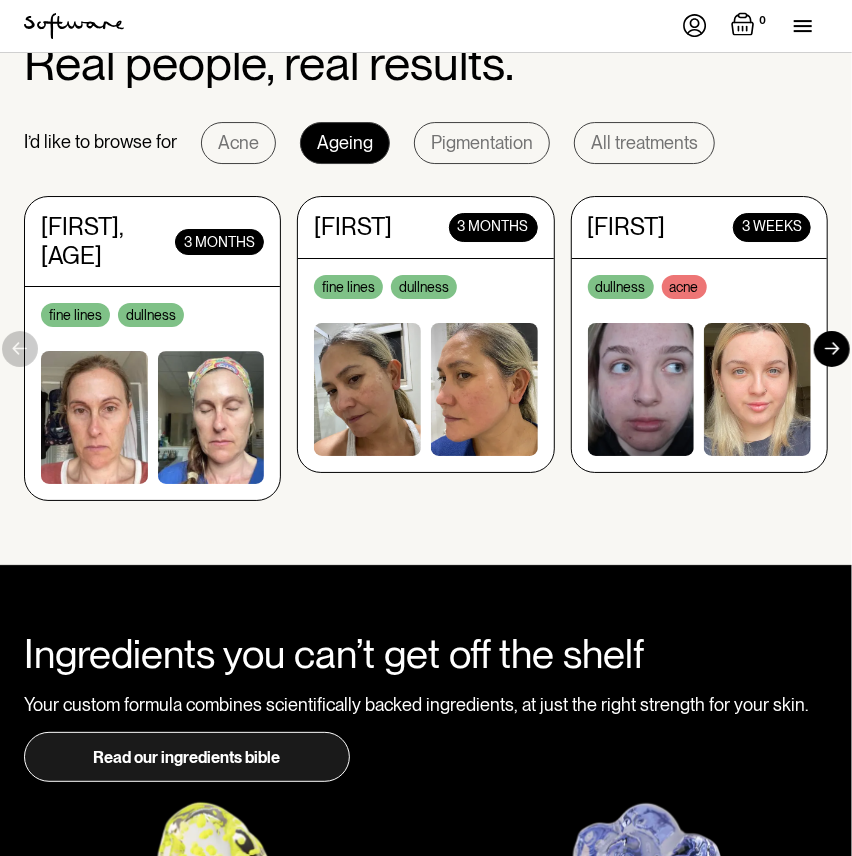 click at bounding box center (211, 417) 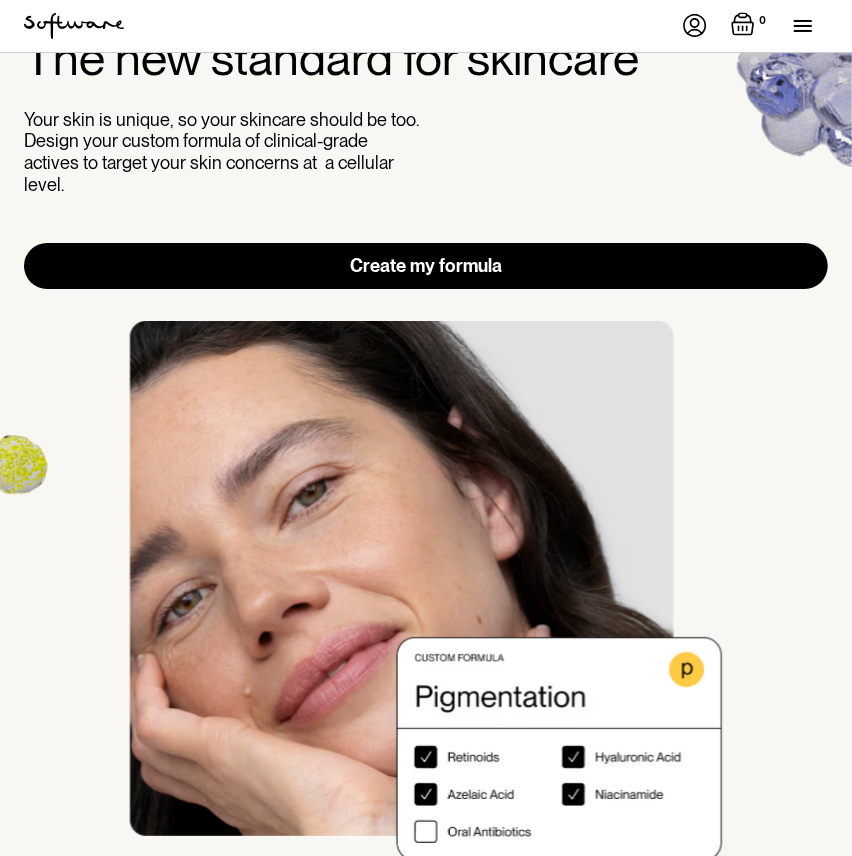 scroll, scrollTop: 0, scrollLeft: 0, axis: both 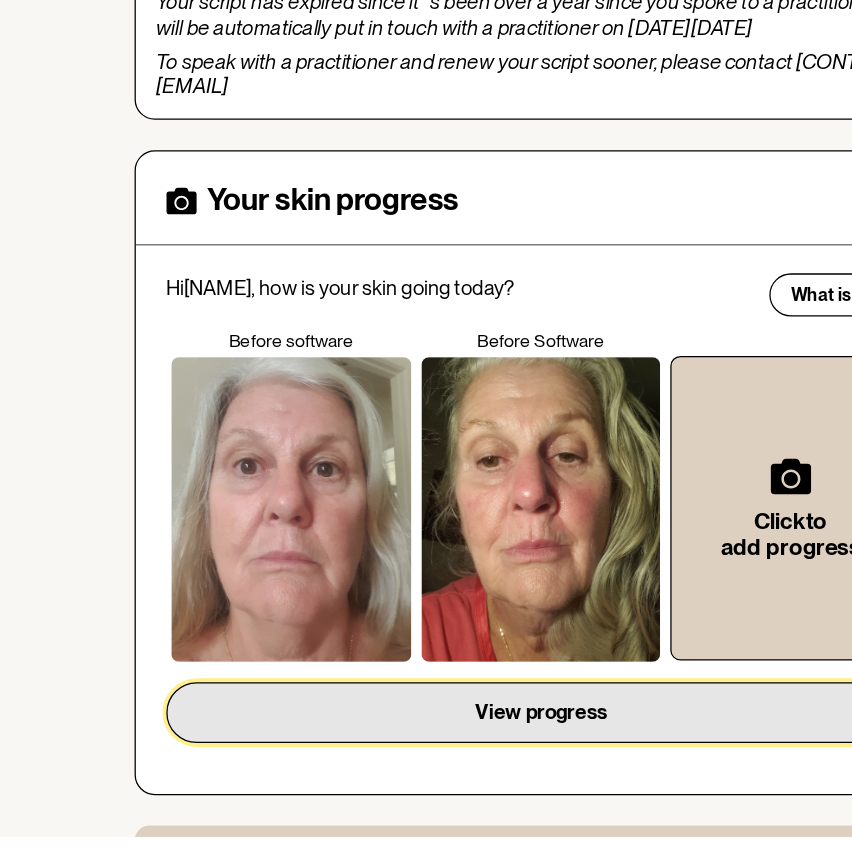 click on "View progress" at bounding box center (426, 757) 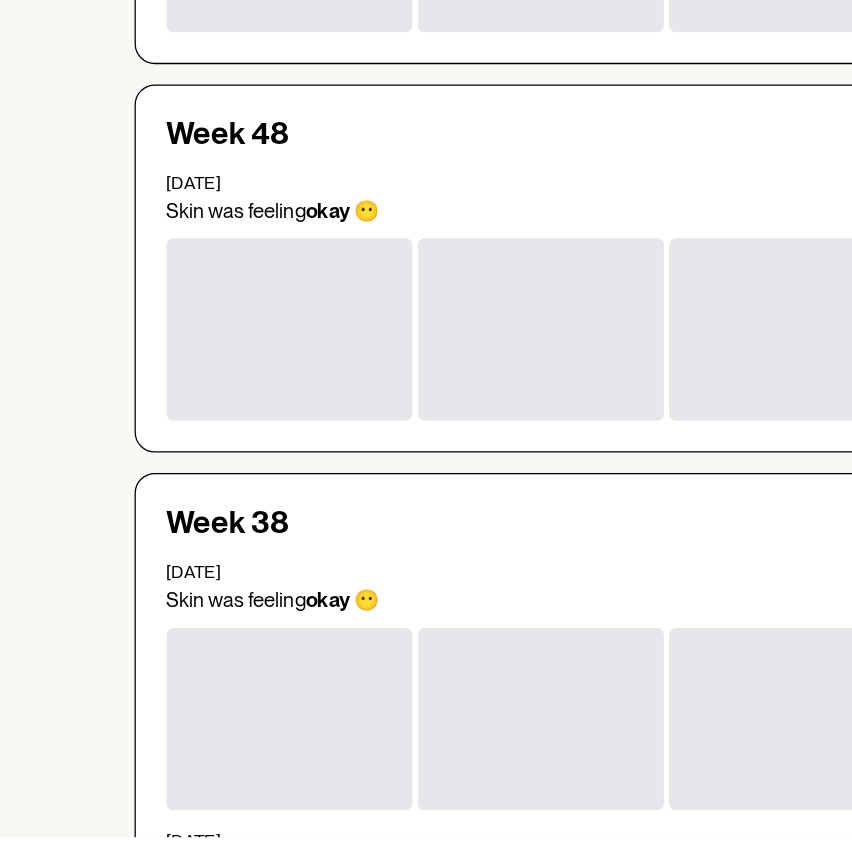 scroll, scrollTop: 1478, scrollLeft: 0, axis: vertical 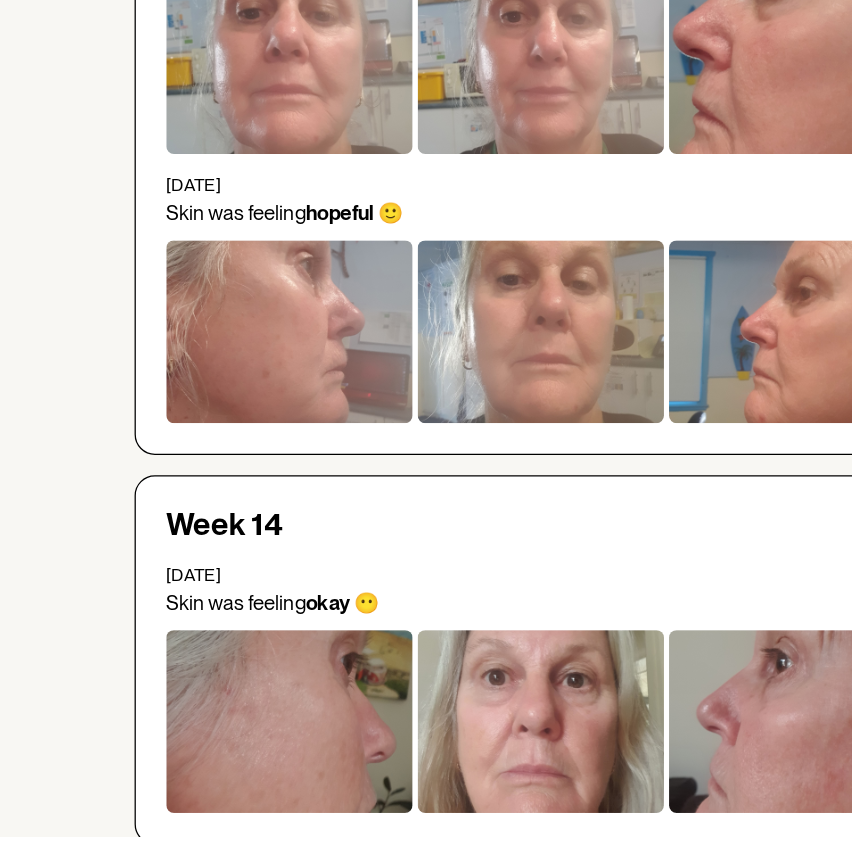 click at bounding box center [426, 765] 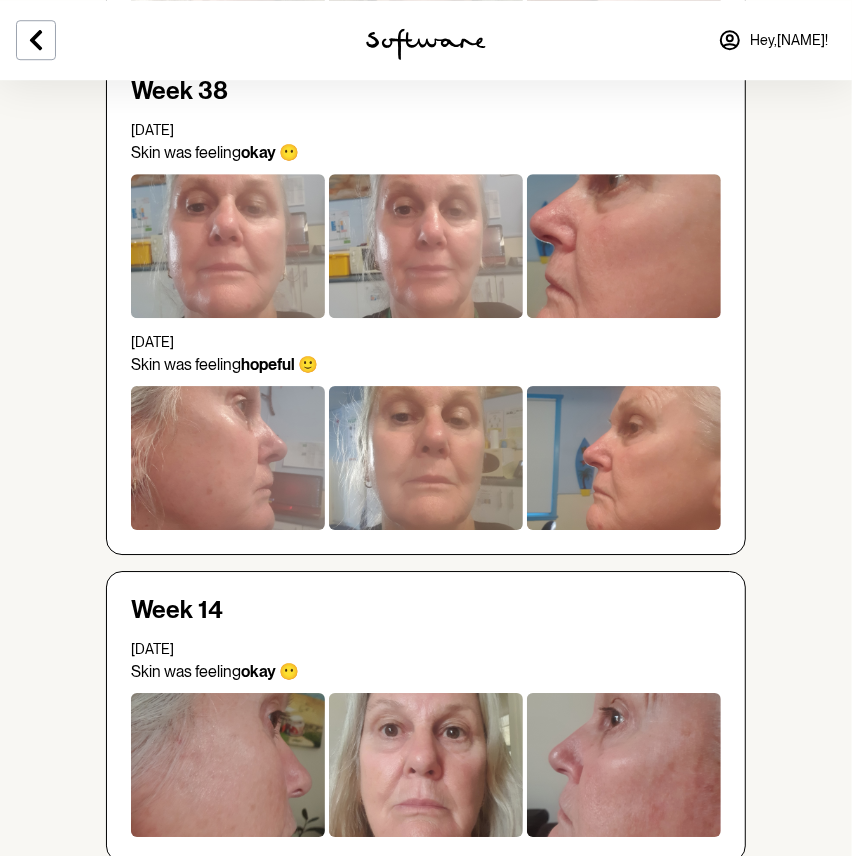 scroll, scrollTop: 1477, scrollLeft: 0, axis: vertical 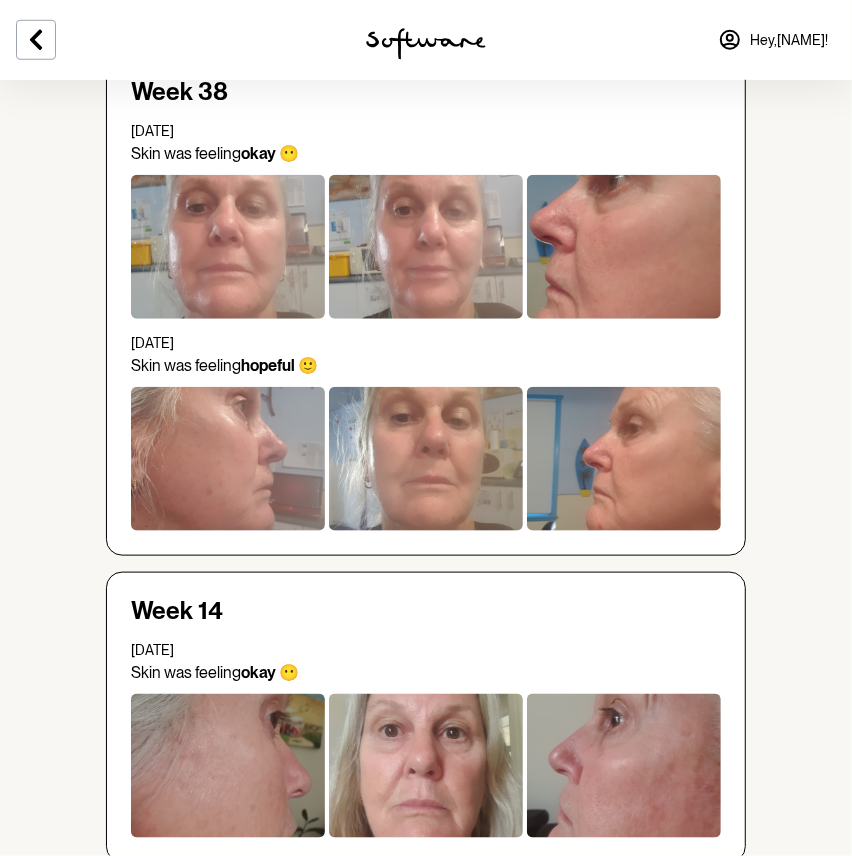 click at bounding box center (426, 459) 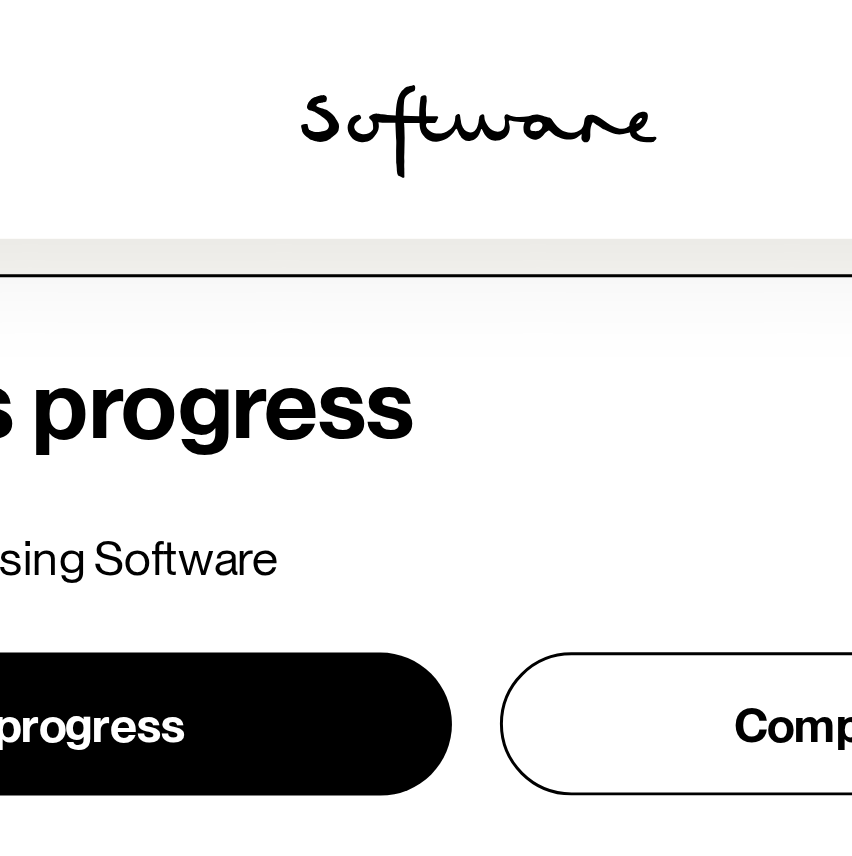 scroll, scrollTop: 0, scrollLeft: 0, axis: both 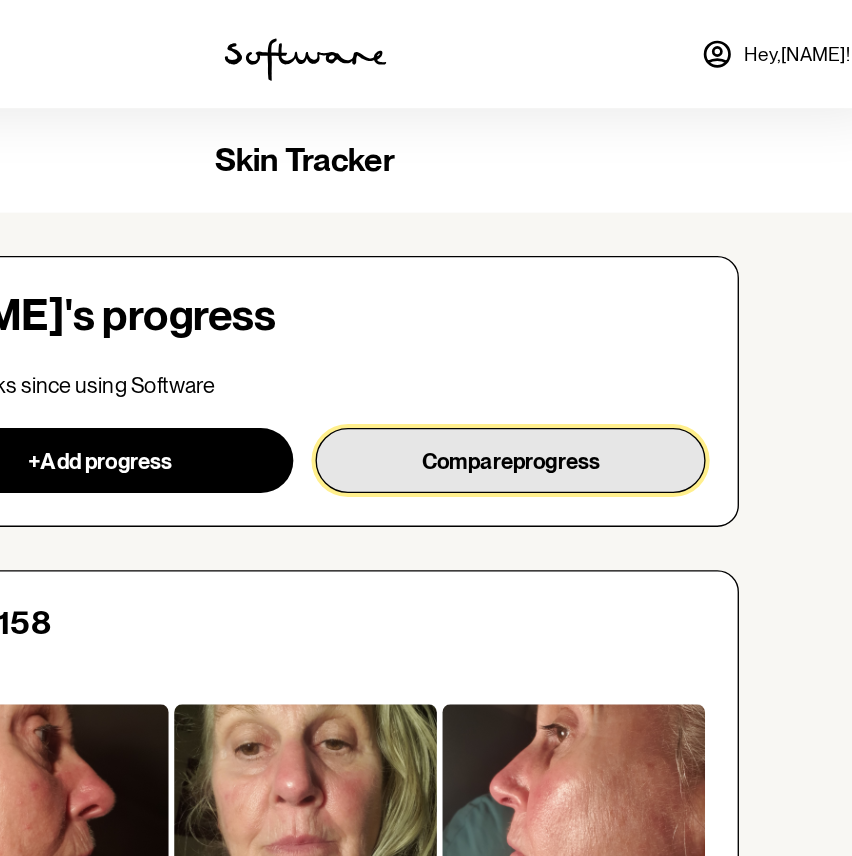 click on "progress" at bounding box center (611, 340) 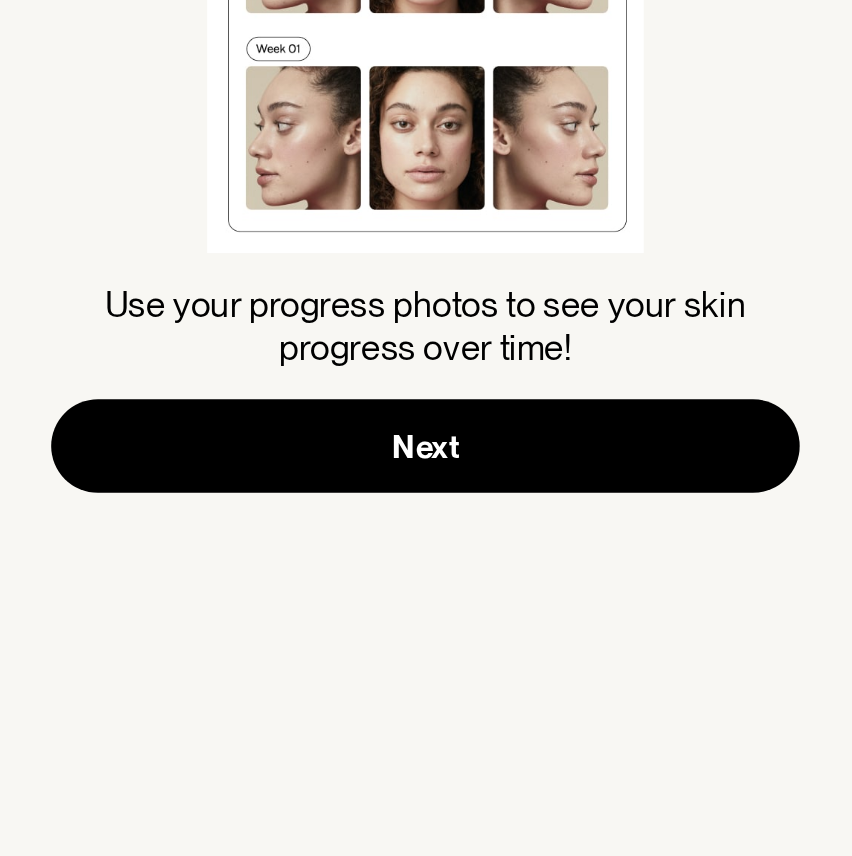 click on "Compare your  ‘Before’ and ‘After’ Use your progress photos to see your skin progress over time! Next" at bounding box center [426, 407] 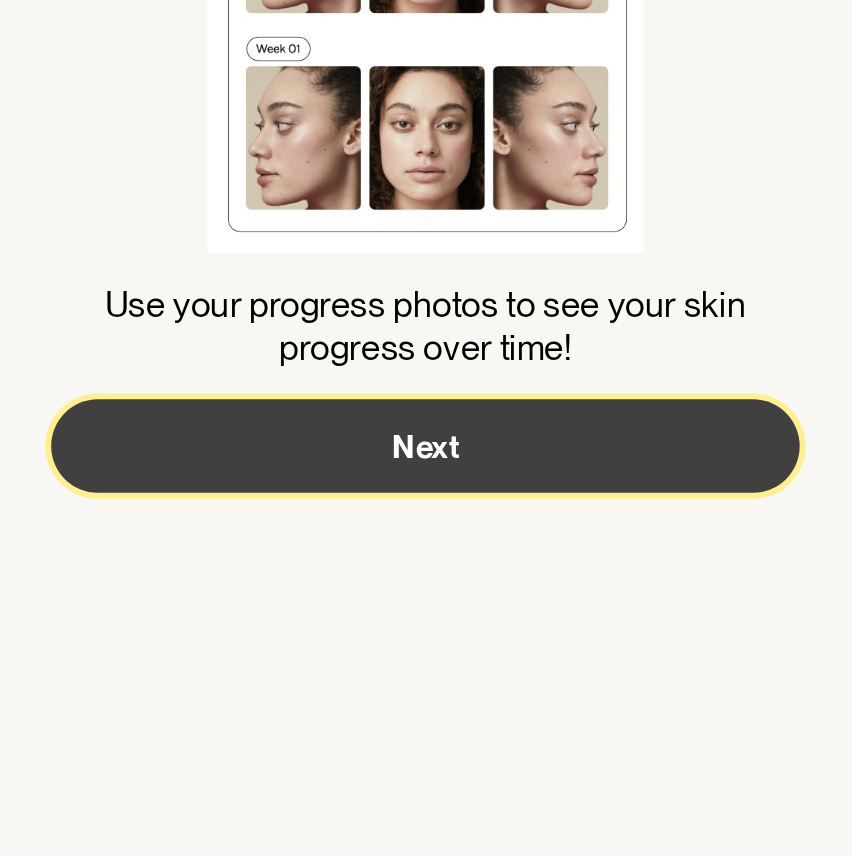 click on "Next" at bounding box center [426, 599] 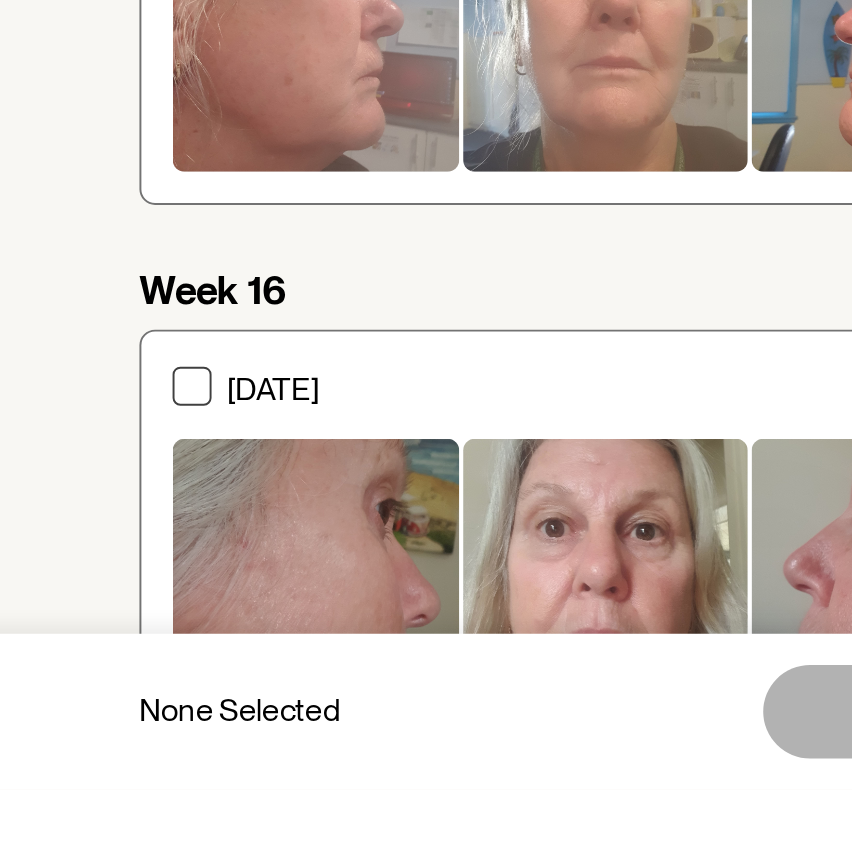 scroll, scrollTop: 1287, scrollLeft: 0, axis: vertical 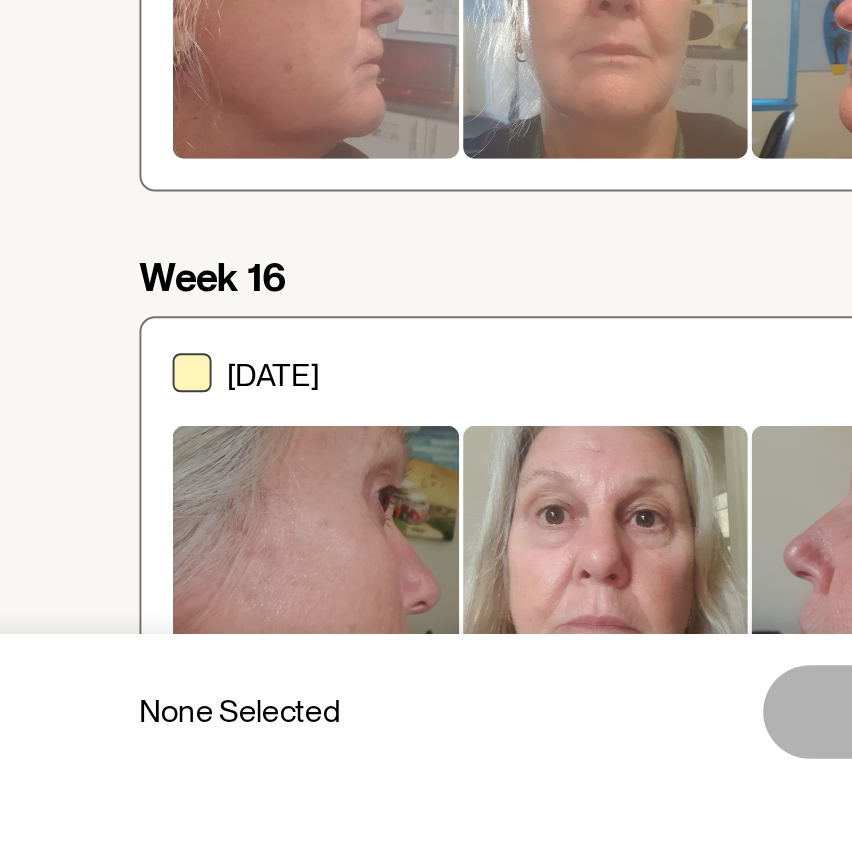 click at bounding box center [213, 642] 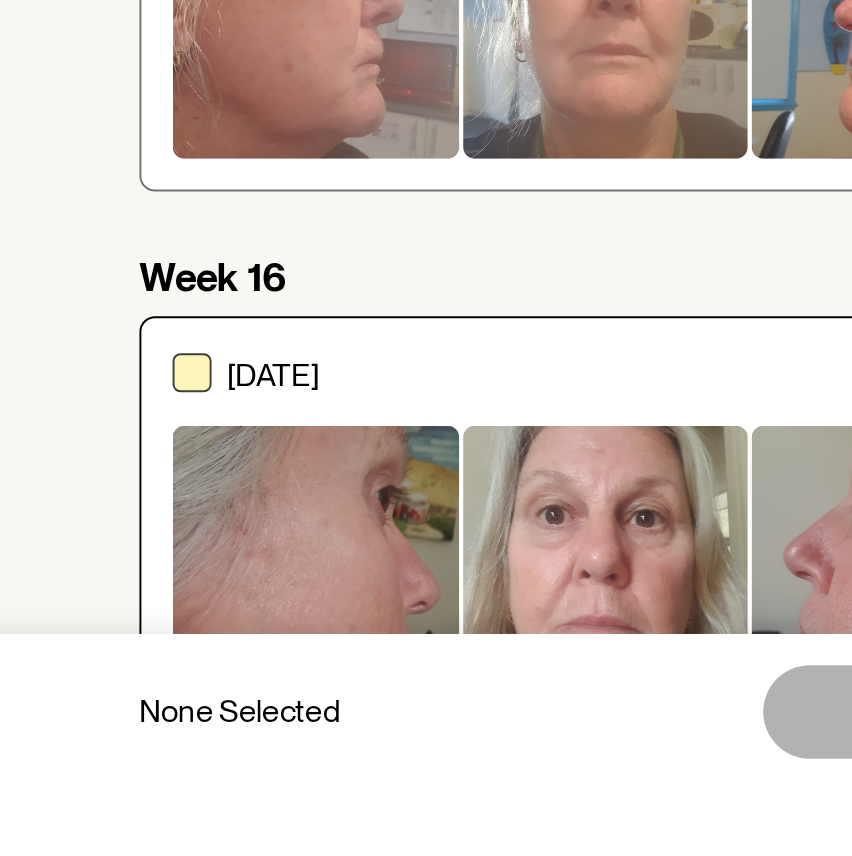 click on "31 October 2021" at bounding box center (202, 721) 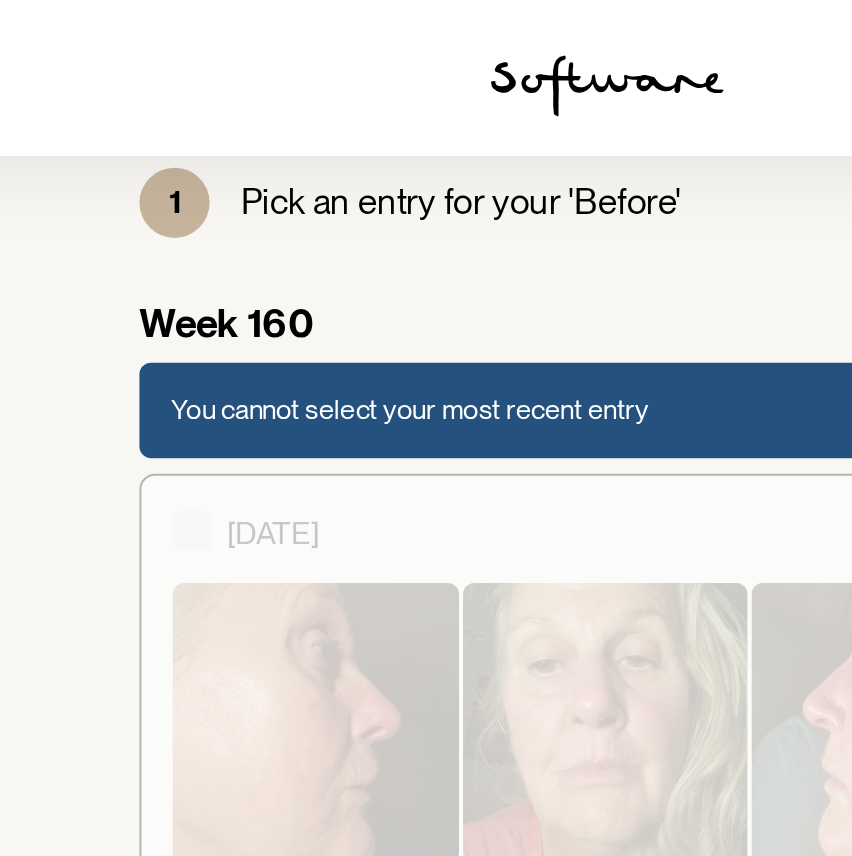 scroll, scrollTop: 75, scrollLeft: 0, axis: vertical 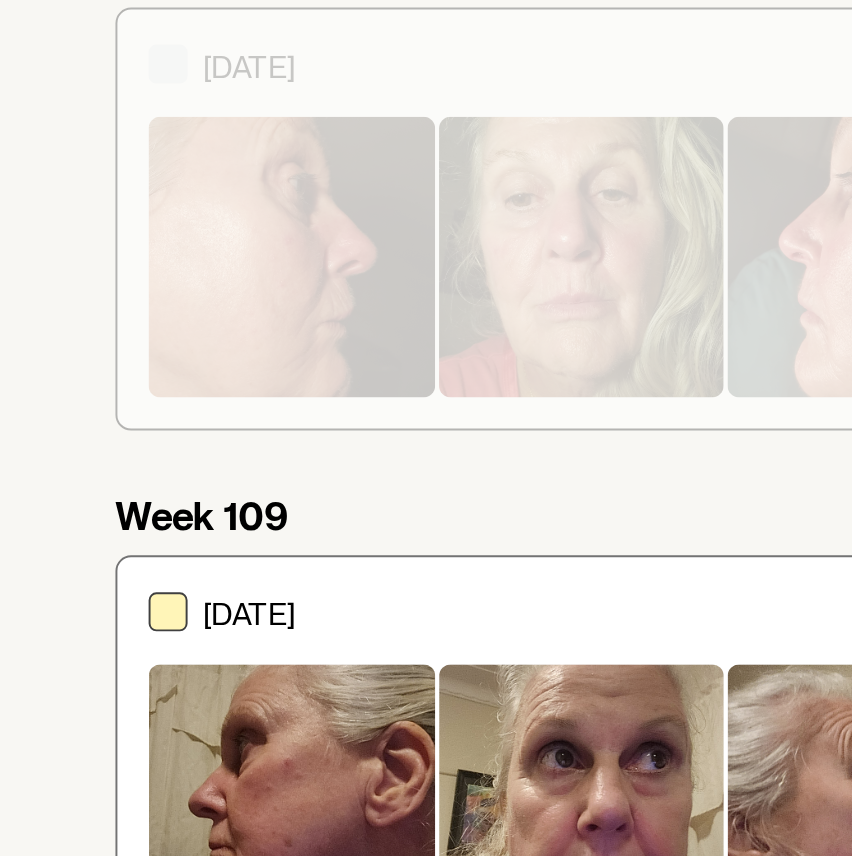 click at bounding box center (213, 560) 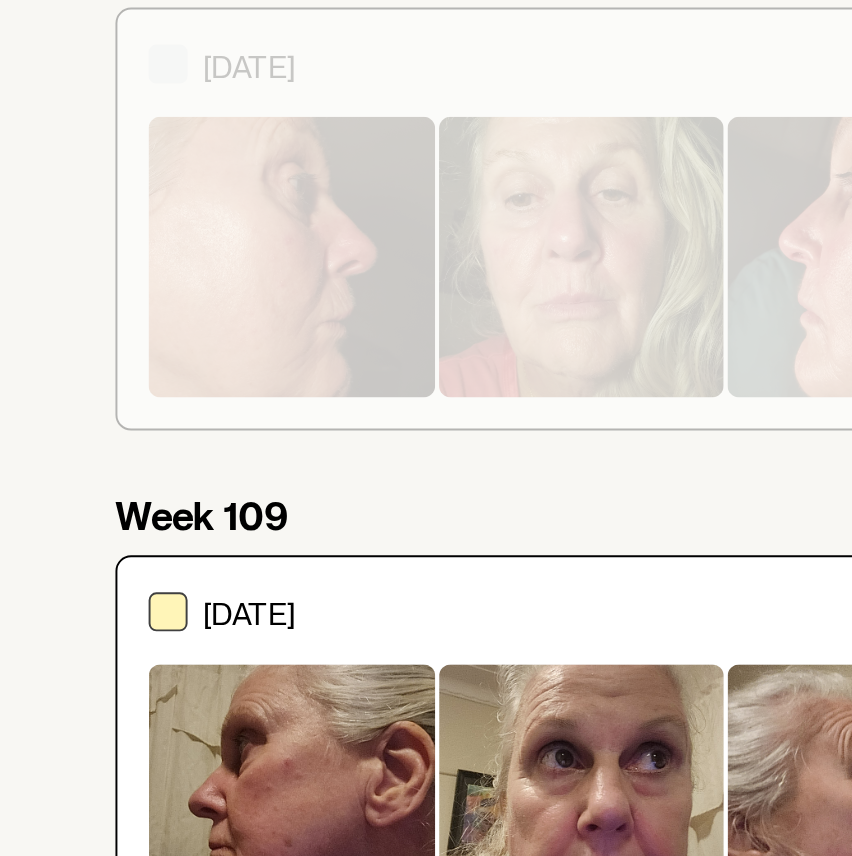 click on "14 August 2023" at bounding box center (202, 639) 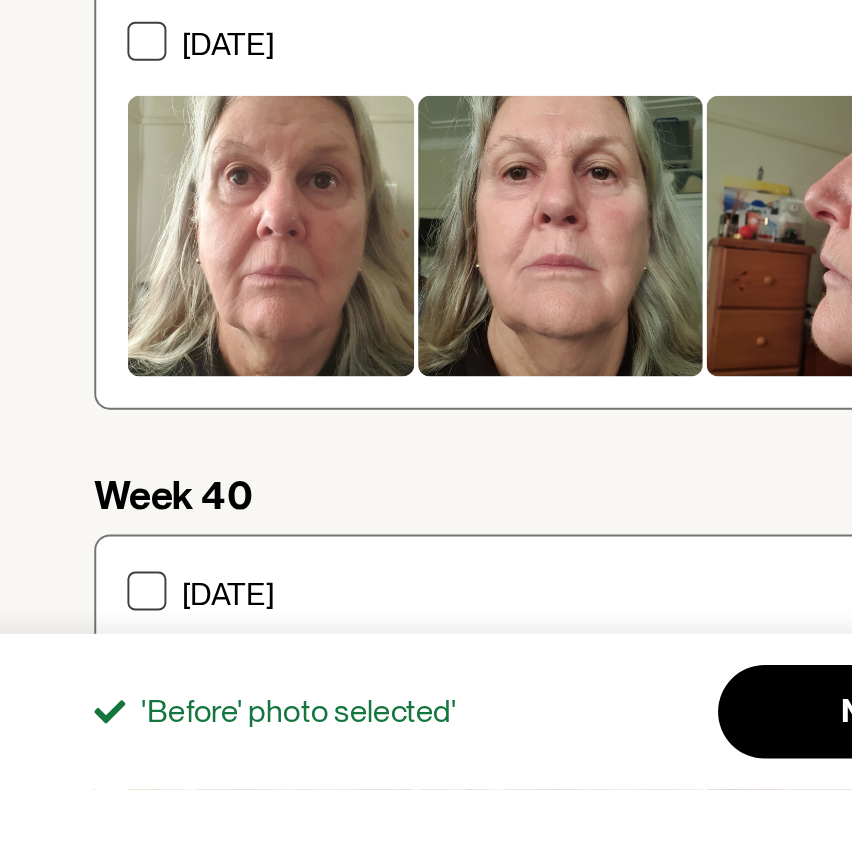 scroll, scrollTop: 669, scrollLeft: 0, axis: vertical 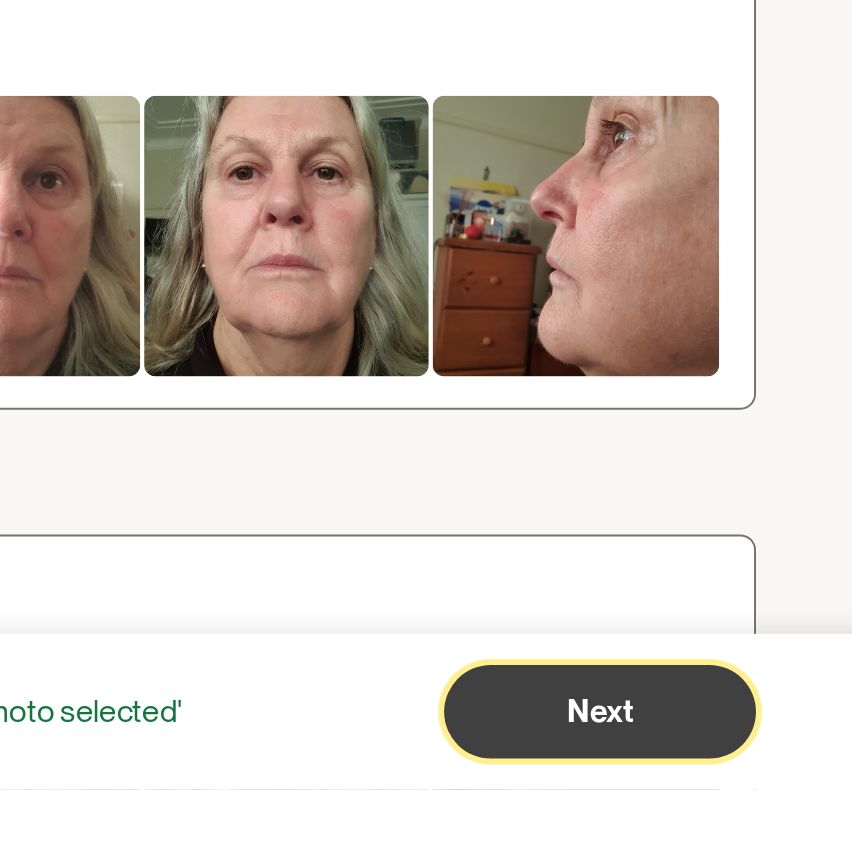 click on "Next" at bounding box center [586, 815] 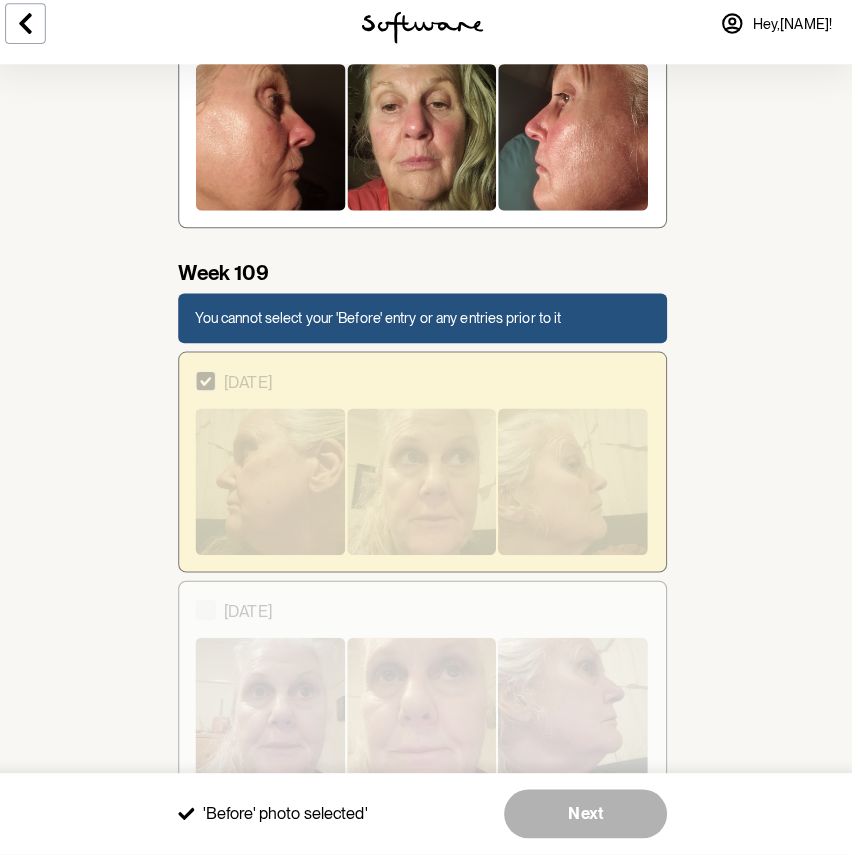 scroll, scrollTop: 248, scrollLeft: 0, axis: vertical 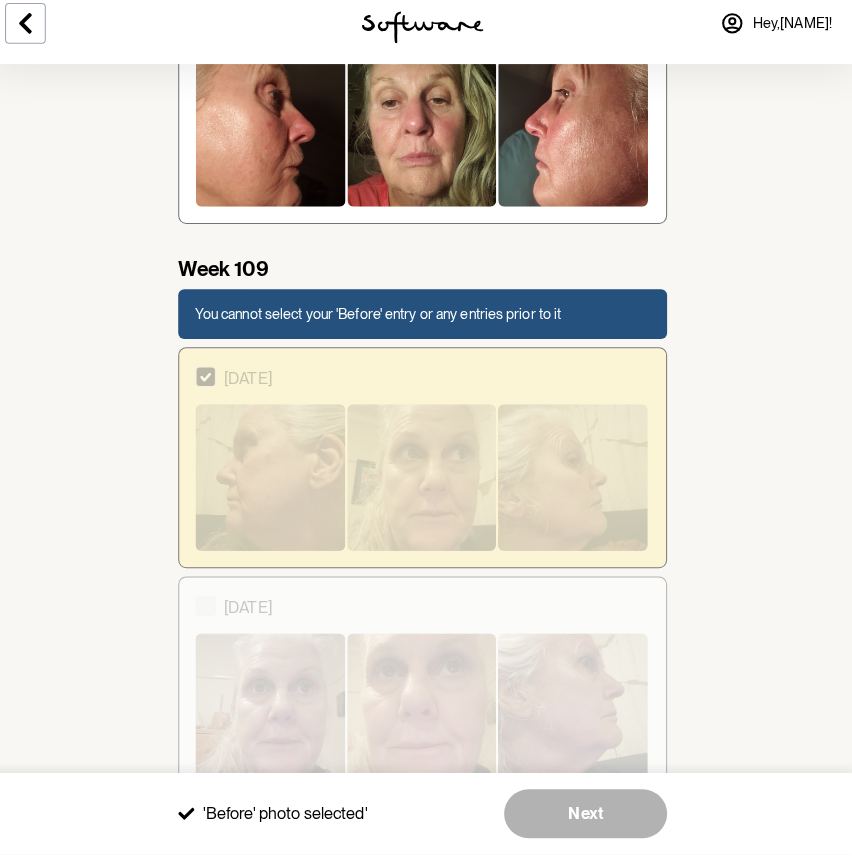 click on "Week 109 You cannot select your 'Before' entry or any entries prior to it 14 August 2023       14 August 2023" at bounding box center (426, 542) 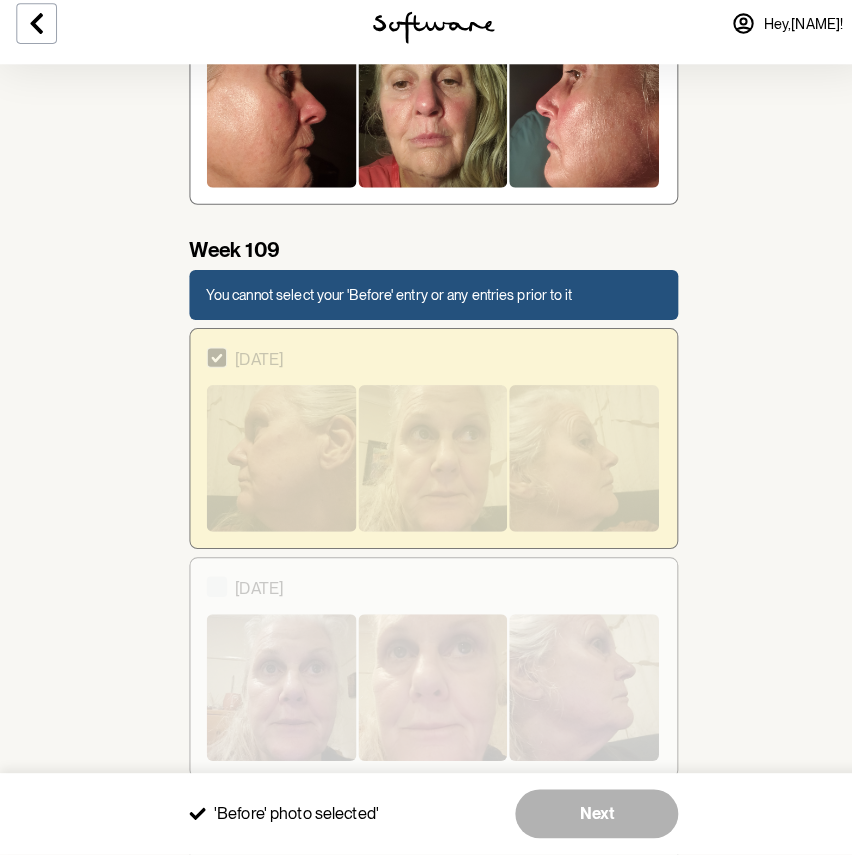 scroll, scrollTop: 279, scrollLeft: 0, axis: vertical 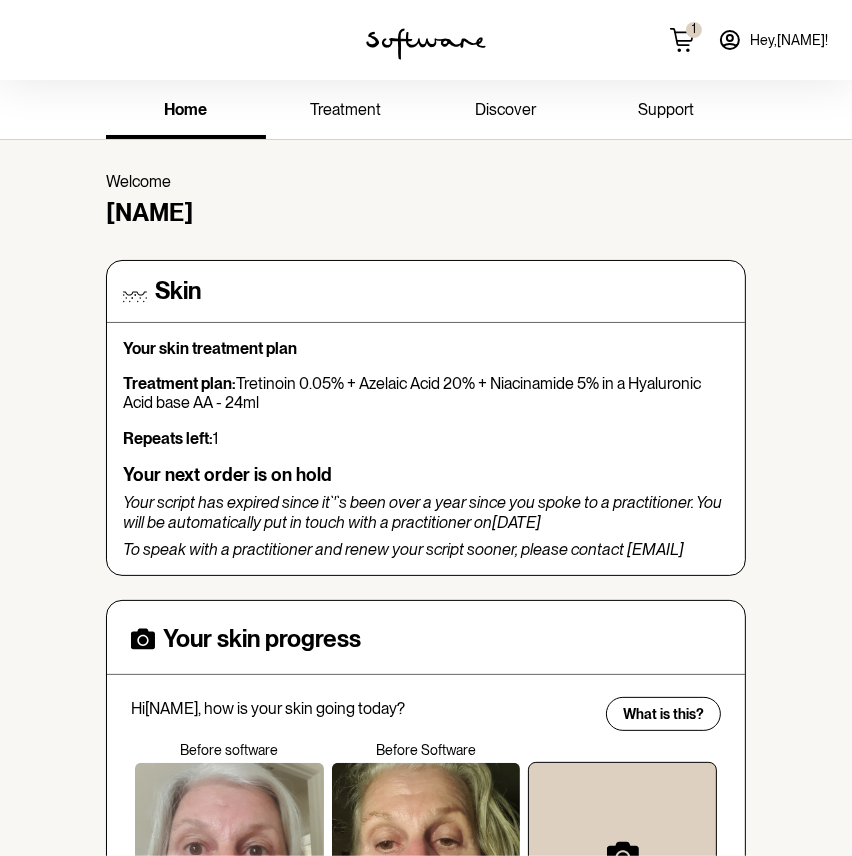 click on "Your next order is on hold" at bounding box center (426, 475) 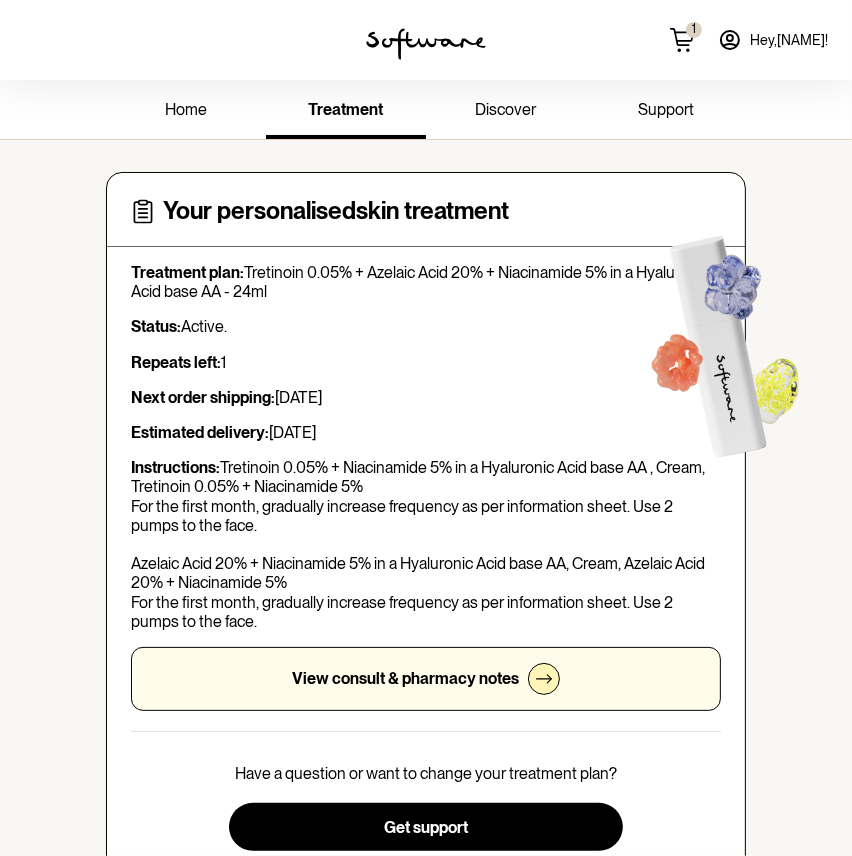click on "Treatment plan: Tretinoin 0.05% + Azelaic Acid 20% + Niacinamide 5% in a Hyaluronic Acid base AA - 24ml" at bounding box center (426, 282) 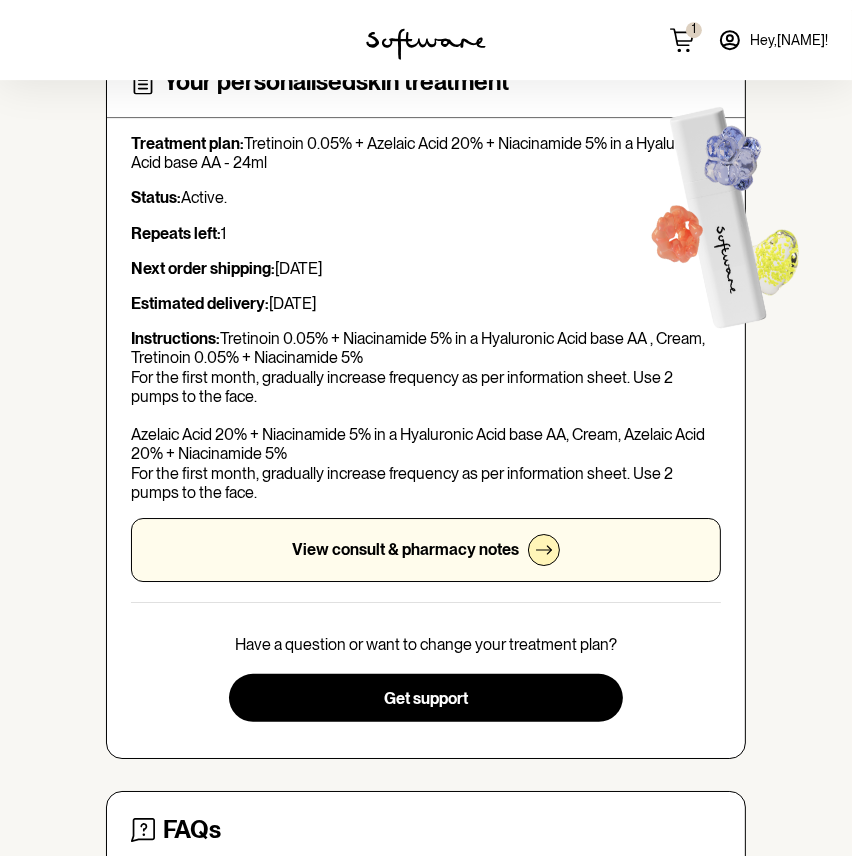 scroll, scrollTop: 110, scrollLeft: 0, axis: vertical 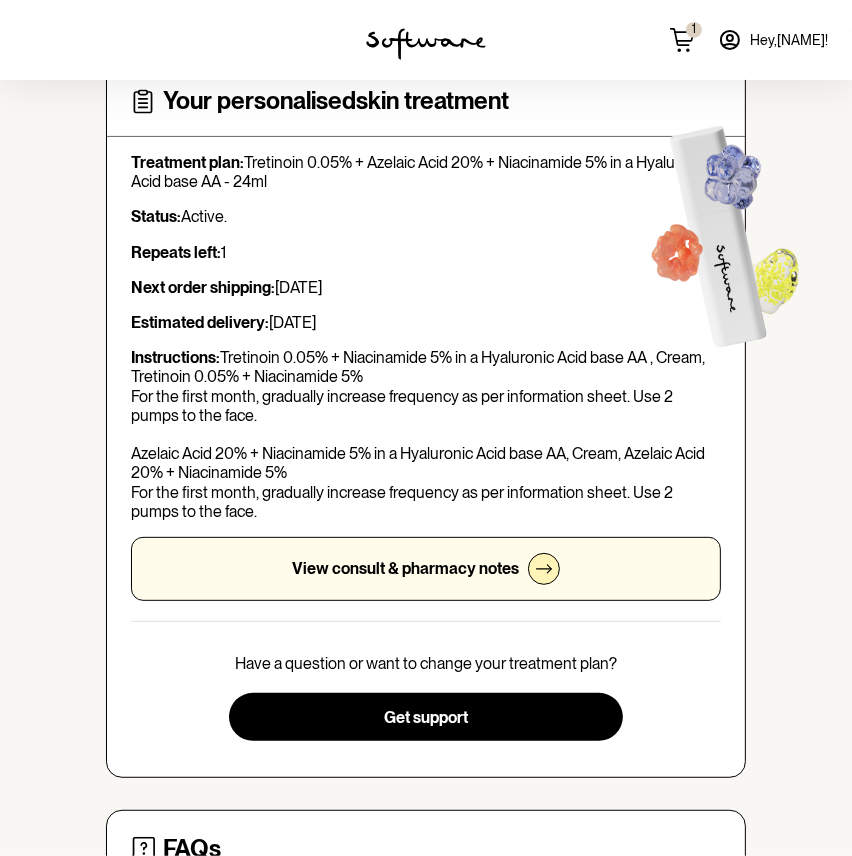 click 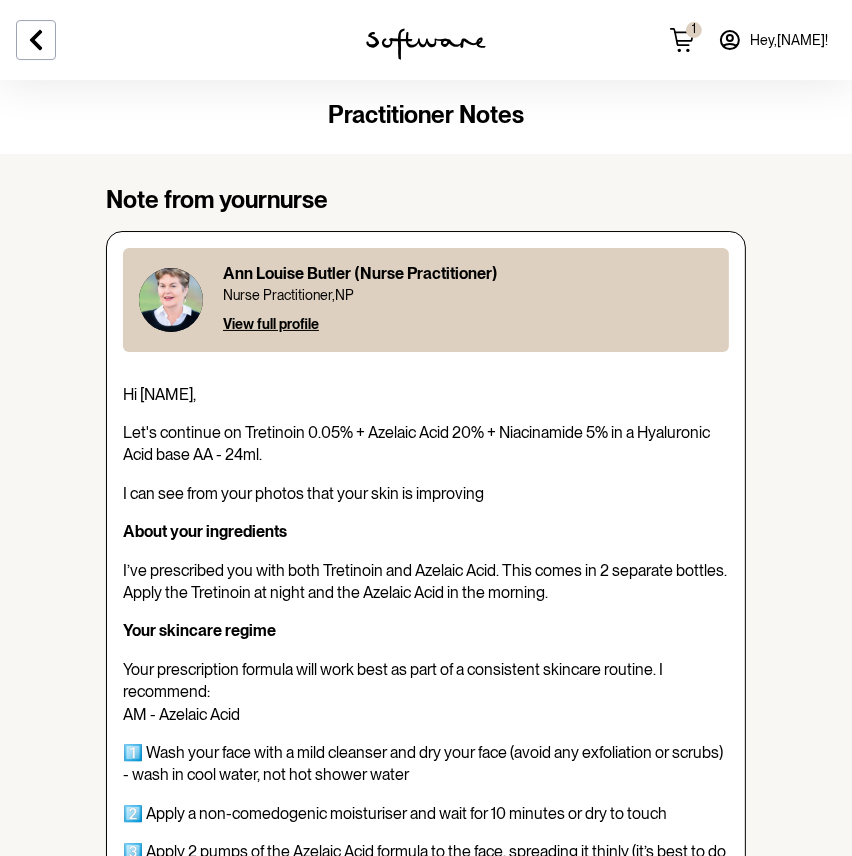scroll, scrollTop: 0, scrollLeft: 0, axis: both 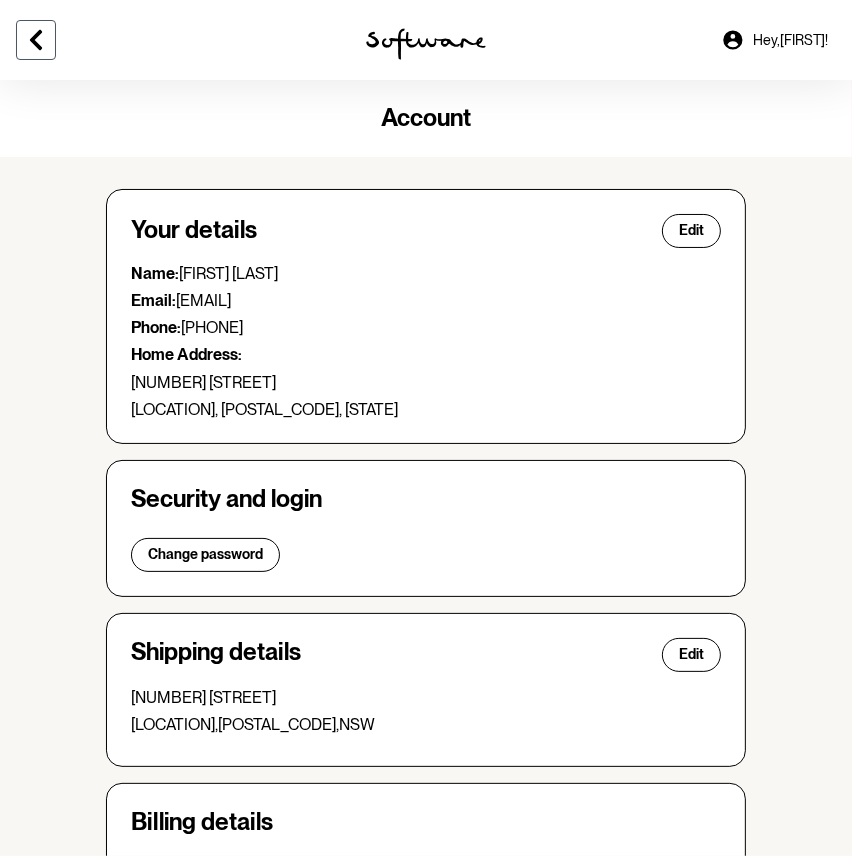 click 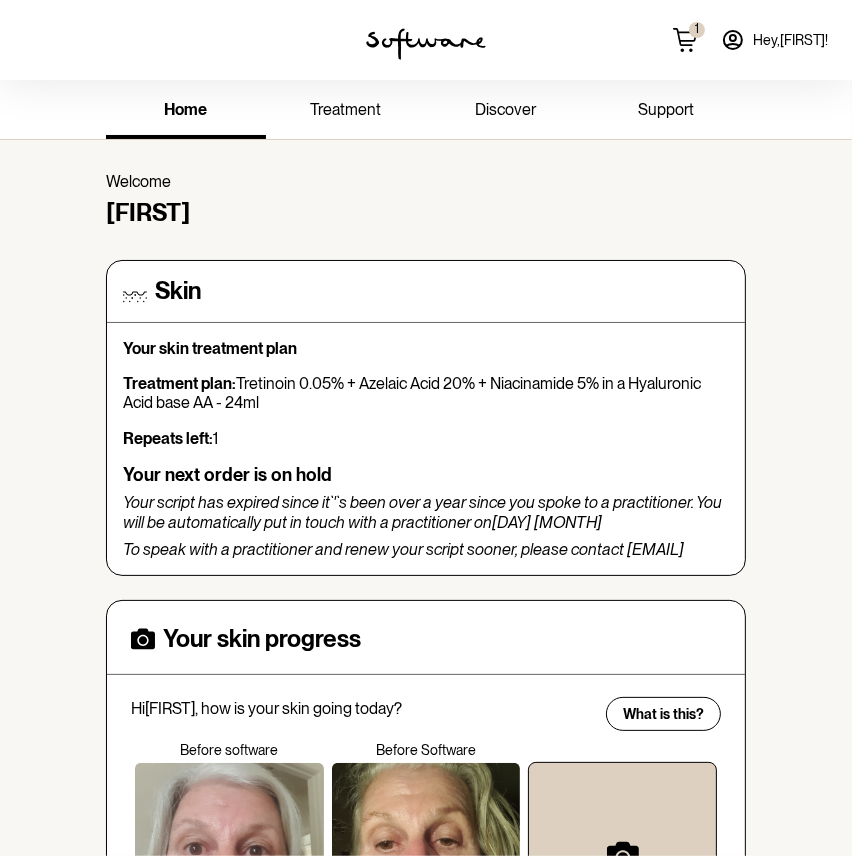 click on "treatment" at bounding box center (346, 109) 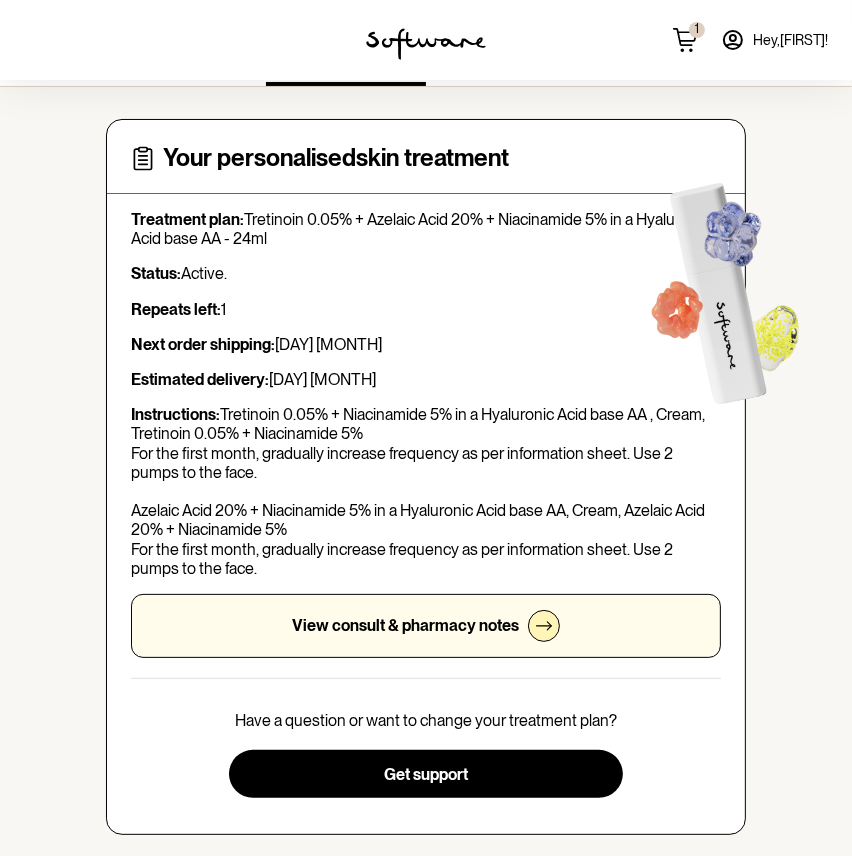 scroll, scrollTop: 0, scrollLeft: 0, axis: both 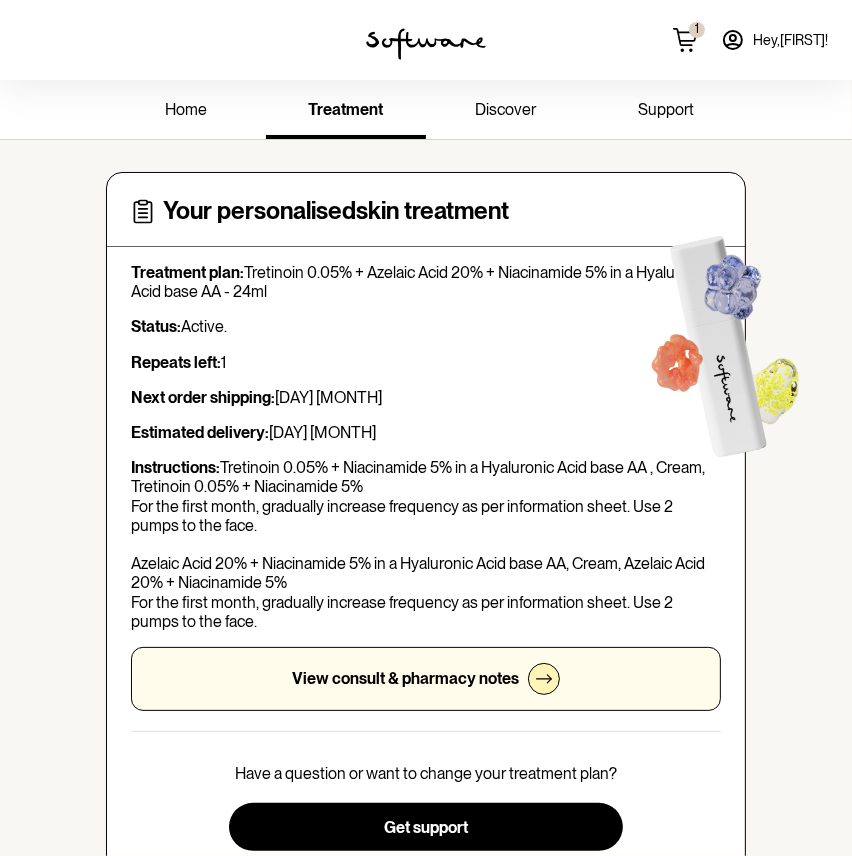 click on "discover" at bounding box center [506, 109] 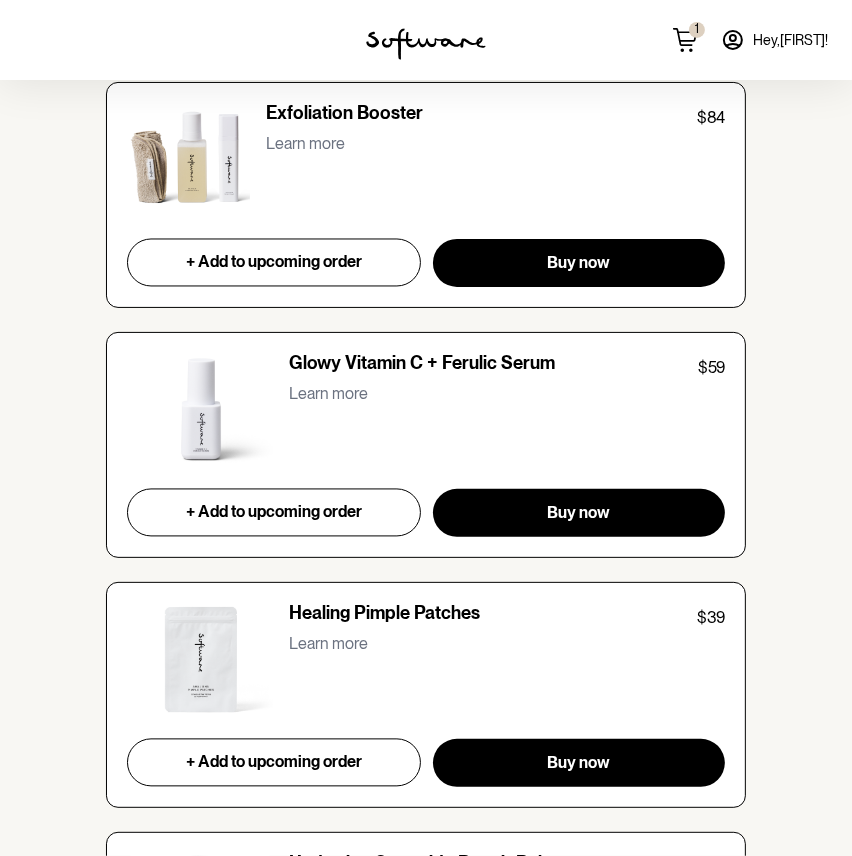 scroll, scrollTop: 2436, scrollLeft: 0, axis: vertical 